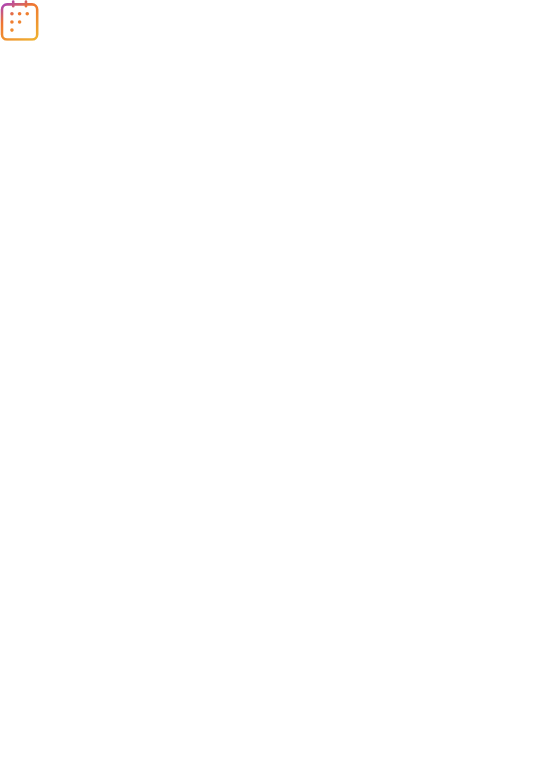 scroll, scrollTop: 0, scrollLeft: 0, axis: both 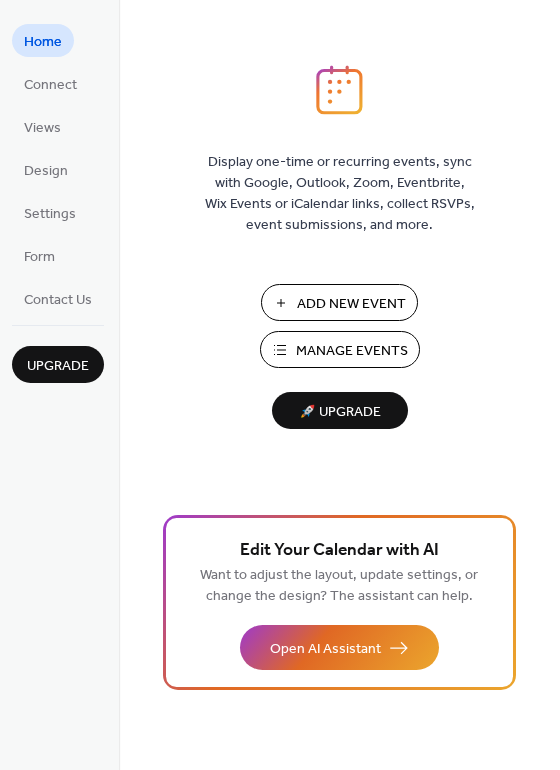 click on "Manage Events" at bounding box center (352, 351) 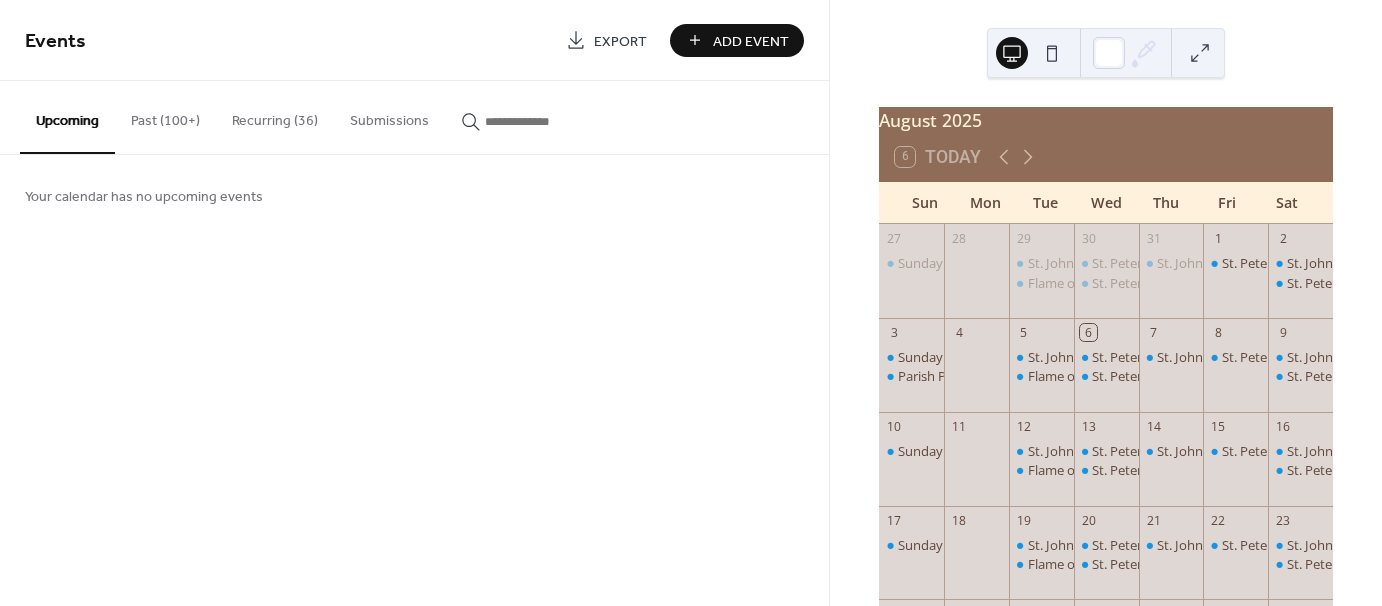 scroll, scrollTop: 0, scrollLeft: 0, axis: both 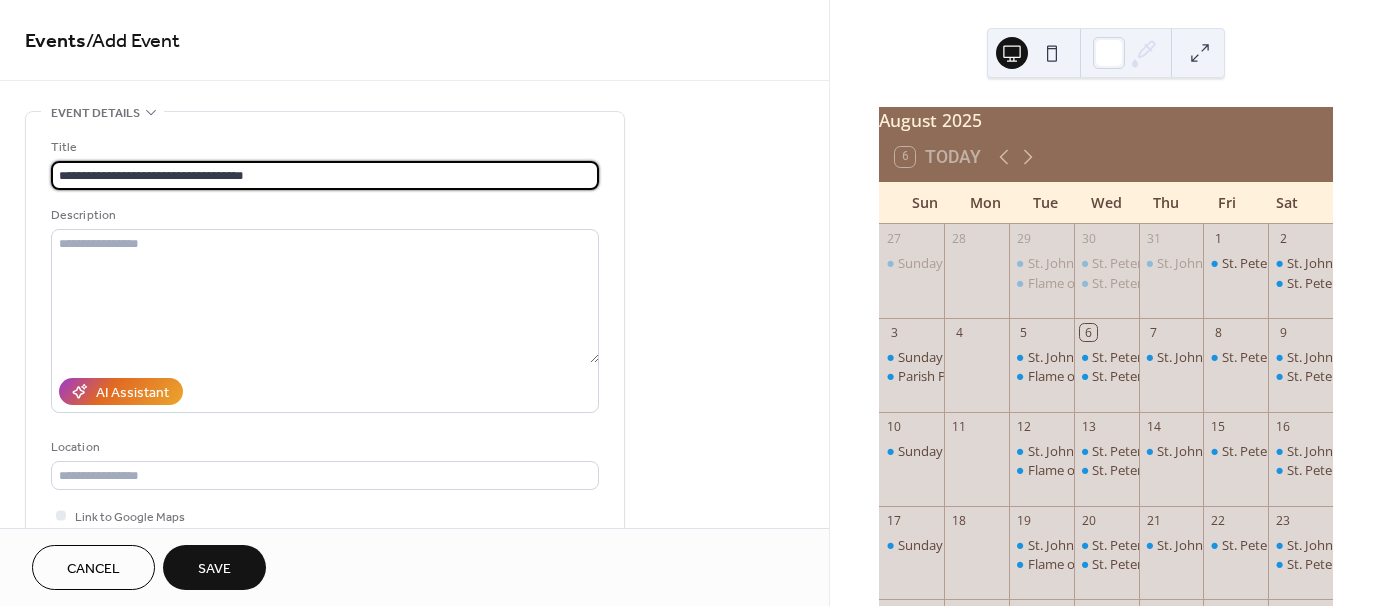 type on "**********" 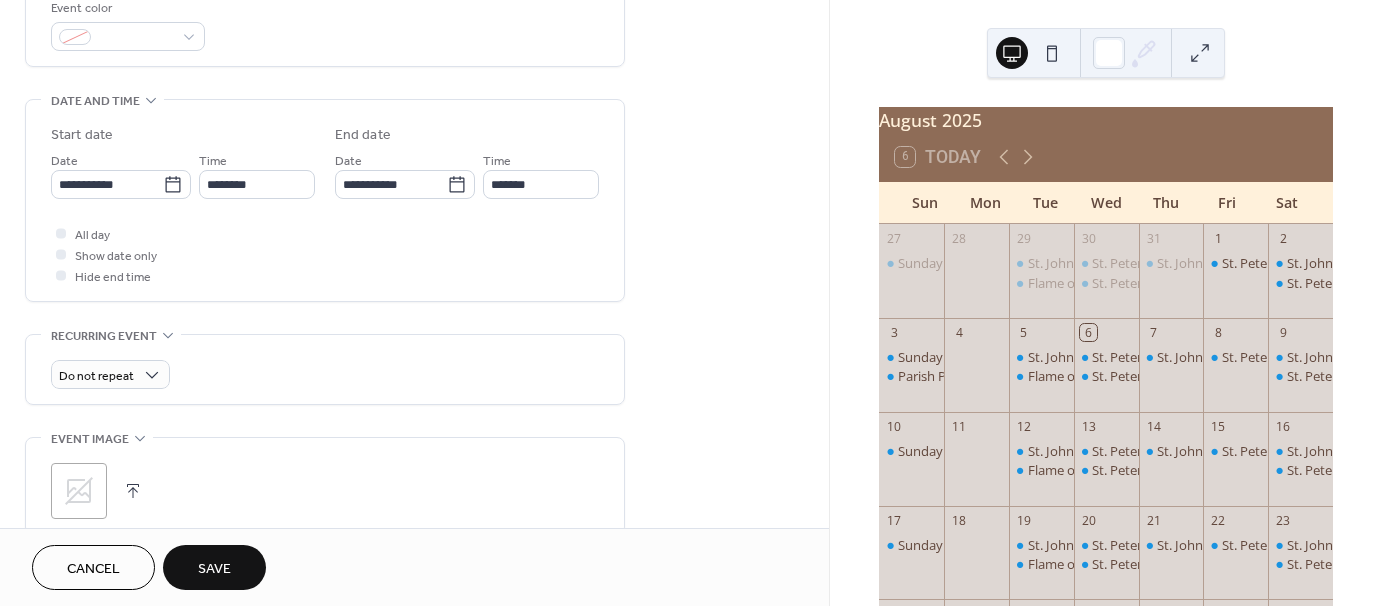 scroll, scrollTop: 600, scrollLeft: 0, axis: vertical 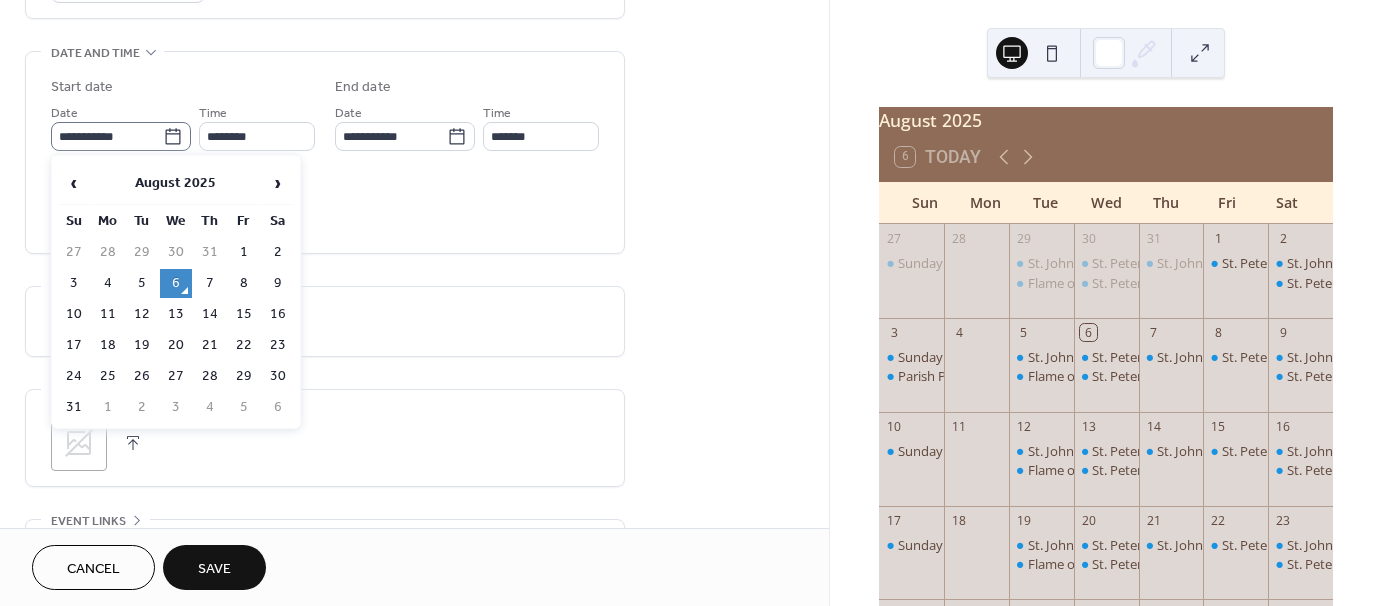click 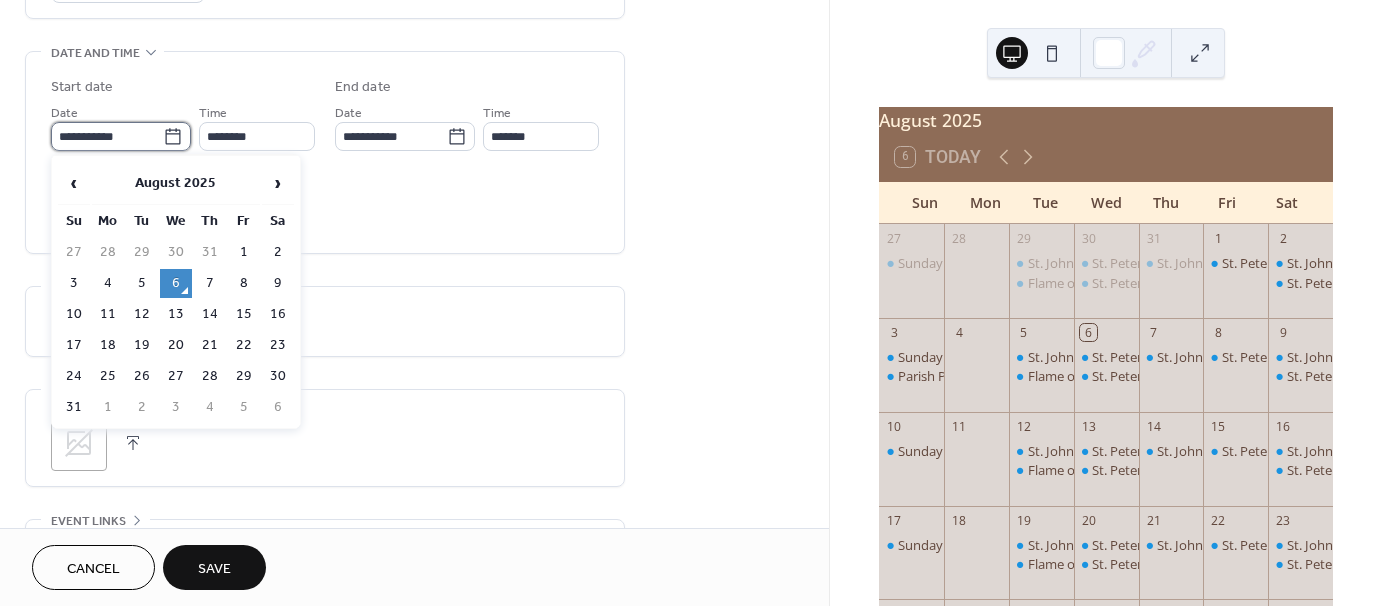 click on "**********" at bounding box center (107, 136) 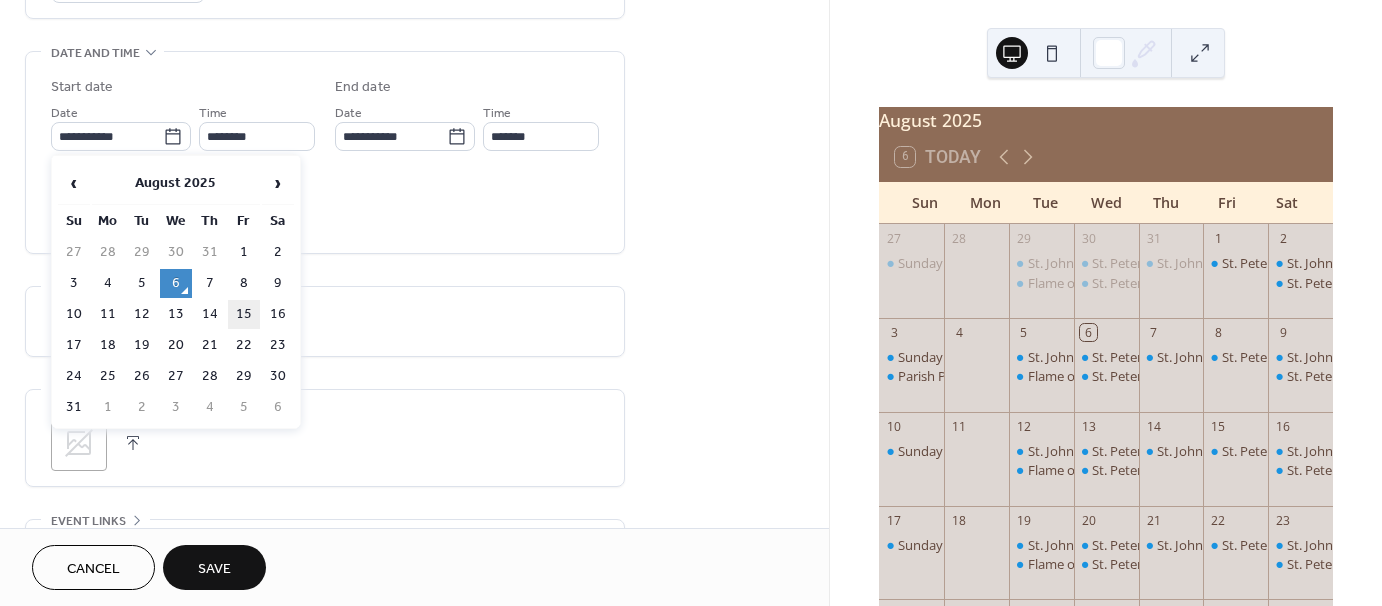 click on "15" at bounding box center (244, 314) 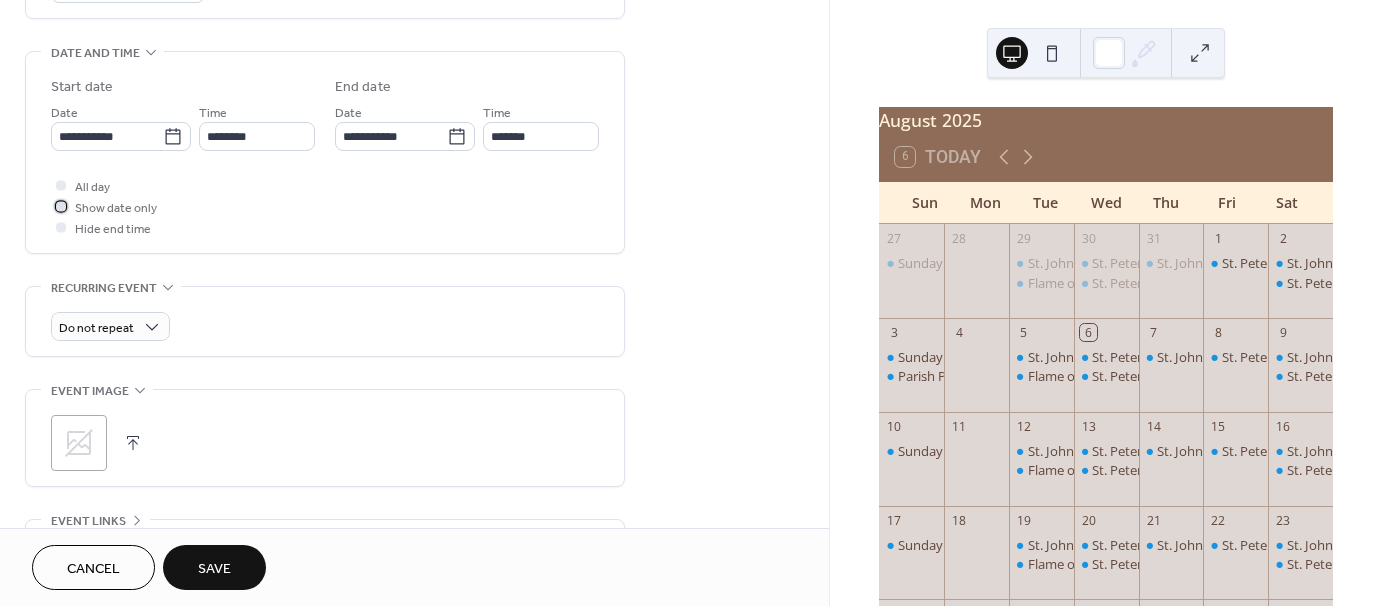 click at bounding box center (61, 206) 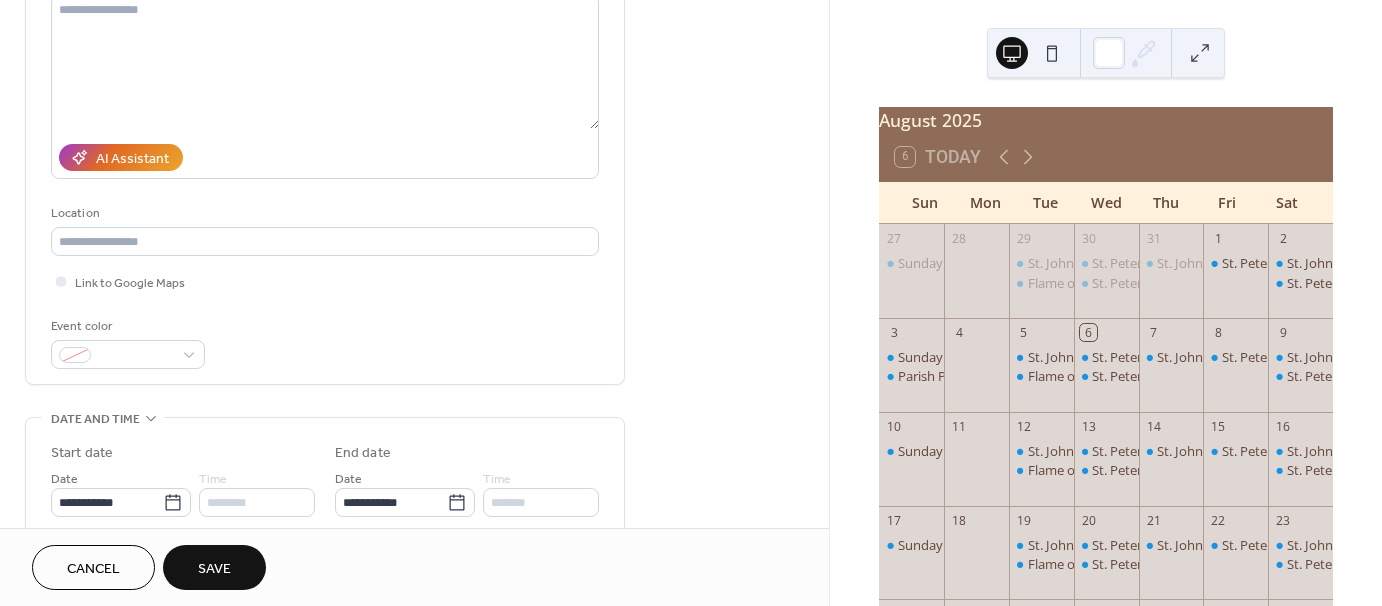 scroll, scrollTop: 98, scrollLeft: 0, axis: vertical 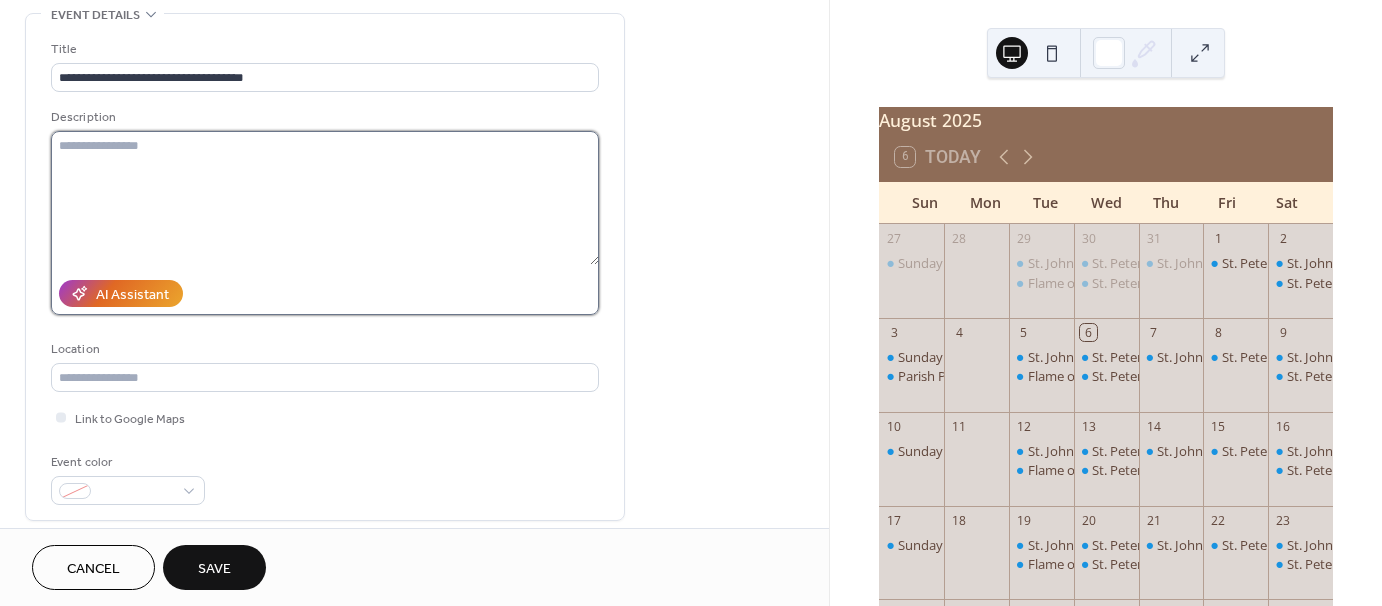 click at bounding box center [325, 198] 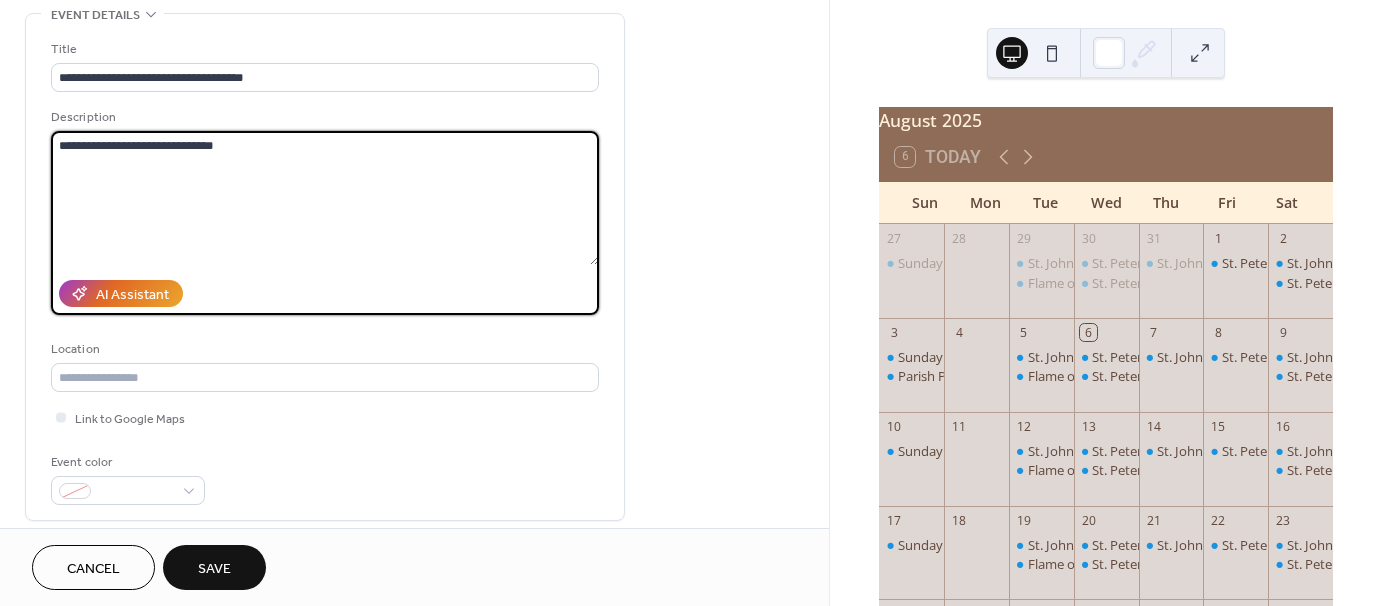 type on "**********" 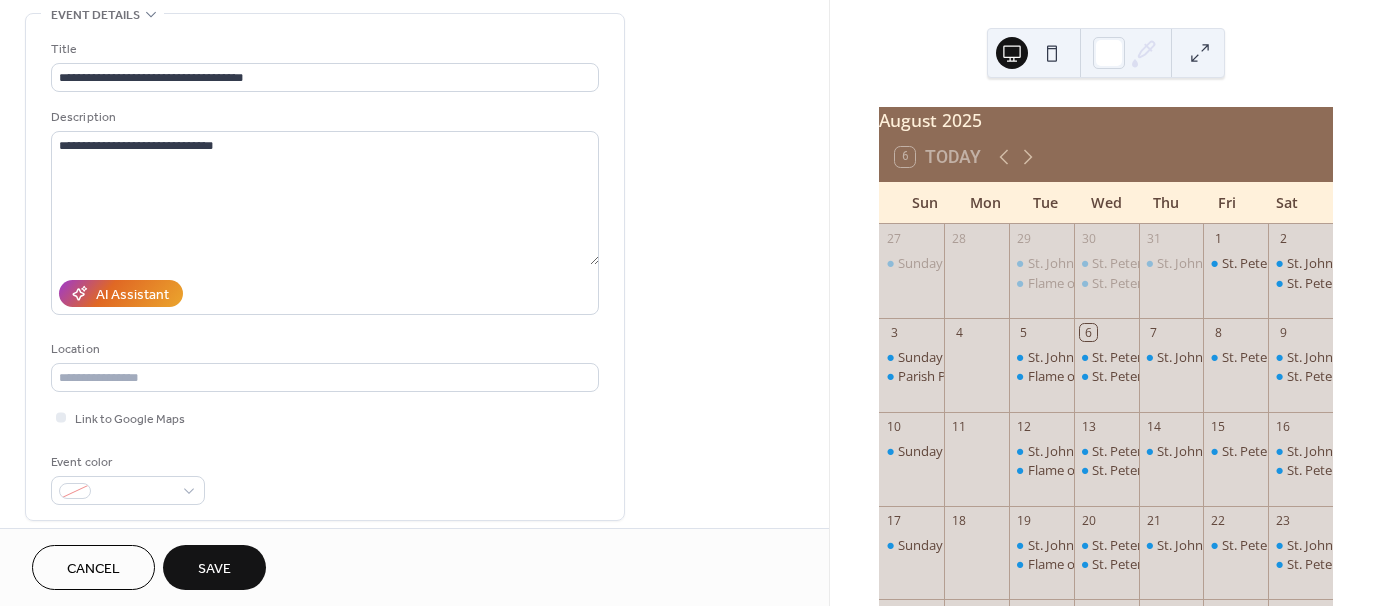 click on "Save" at bounding box center (214, 567) 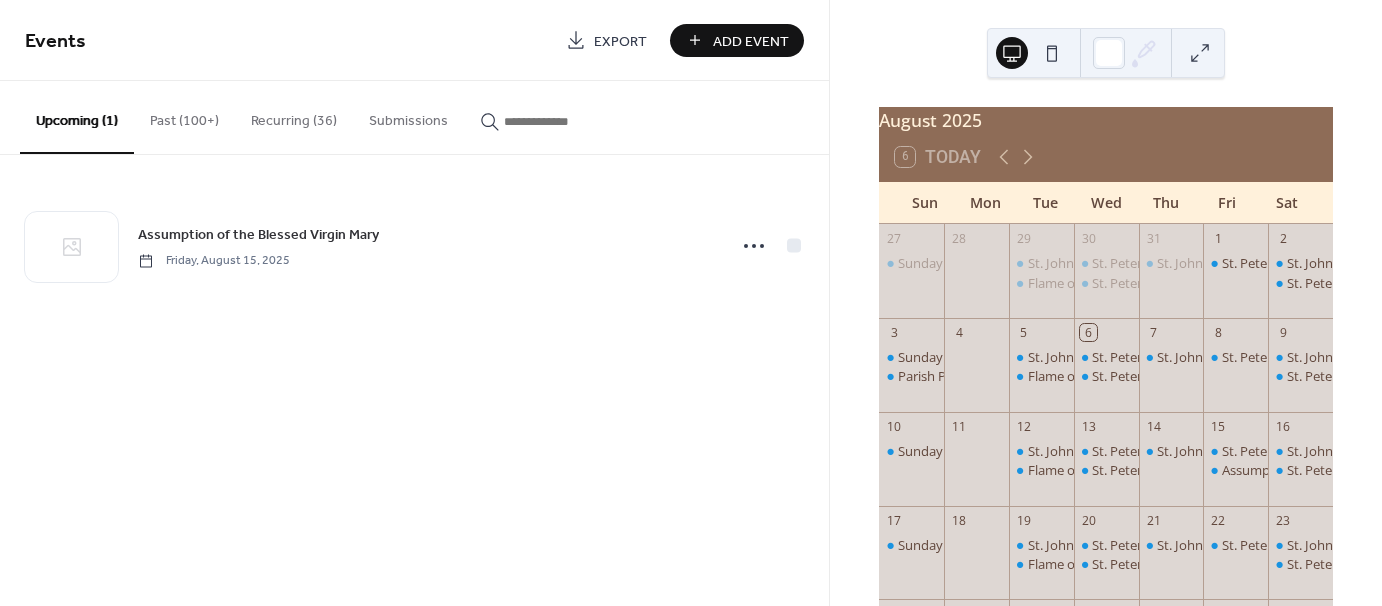 click on "Add Event" at bounding box center [751, 41] 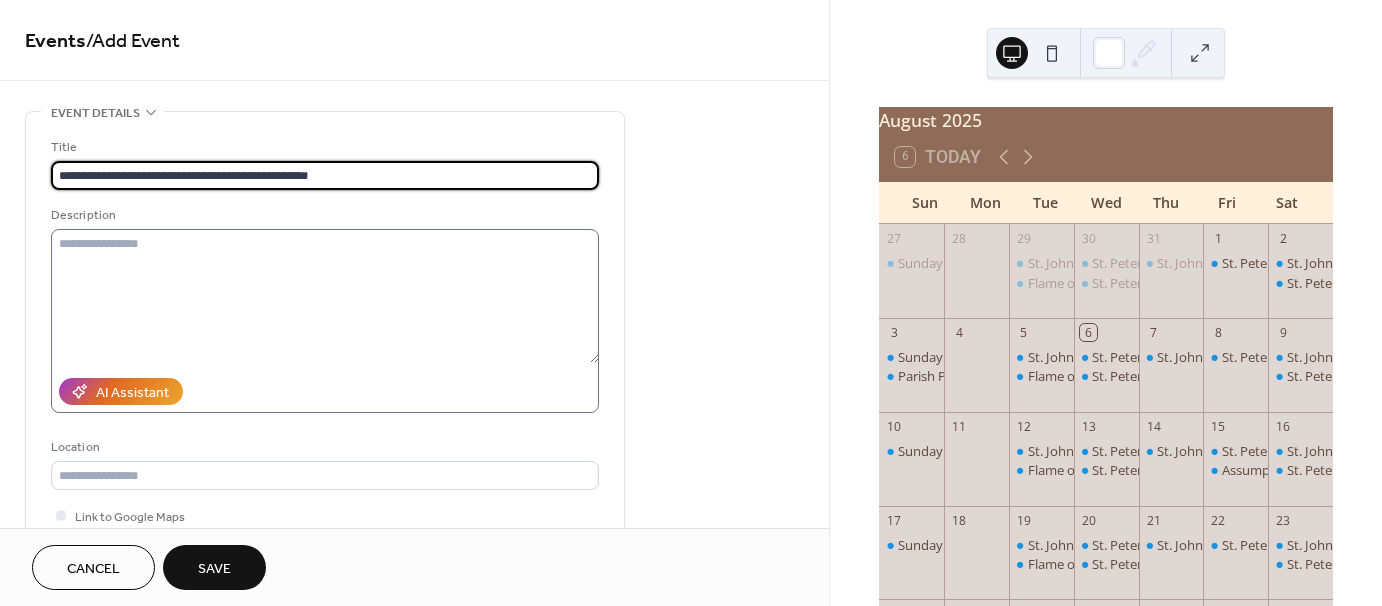 type on "**********" 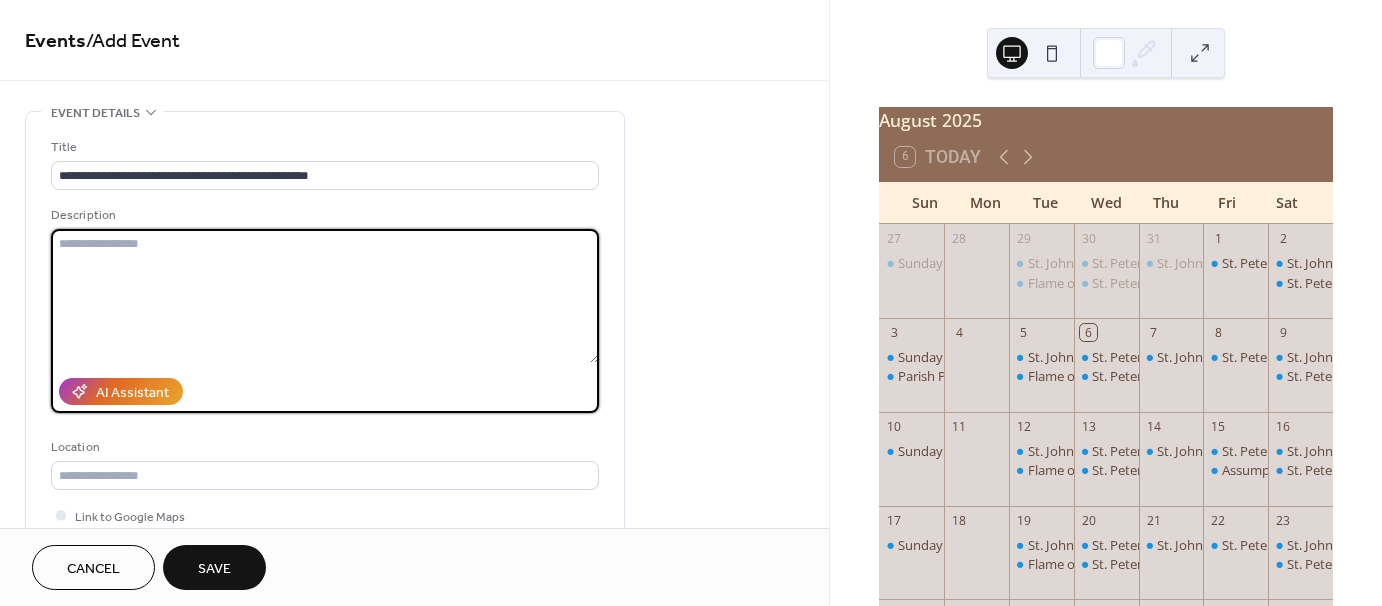 click at bounding box center [325, 296] 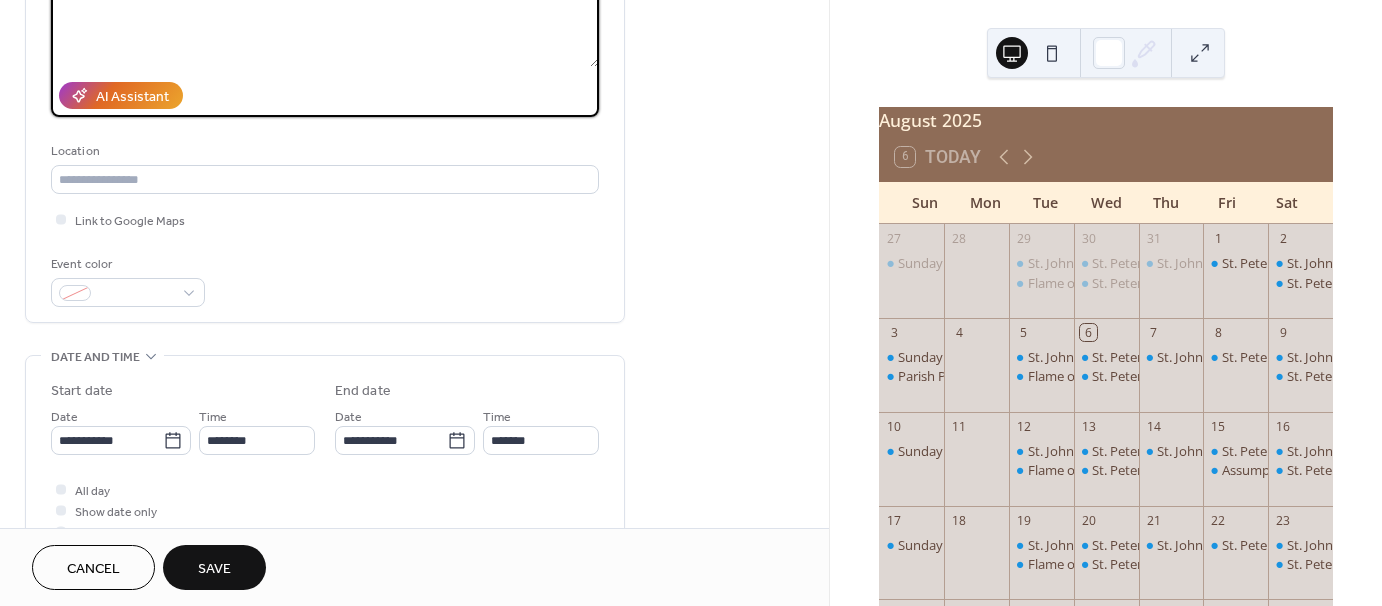 scroll, scrollTop: 300, scrollLeft: 0, axis: vertical 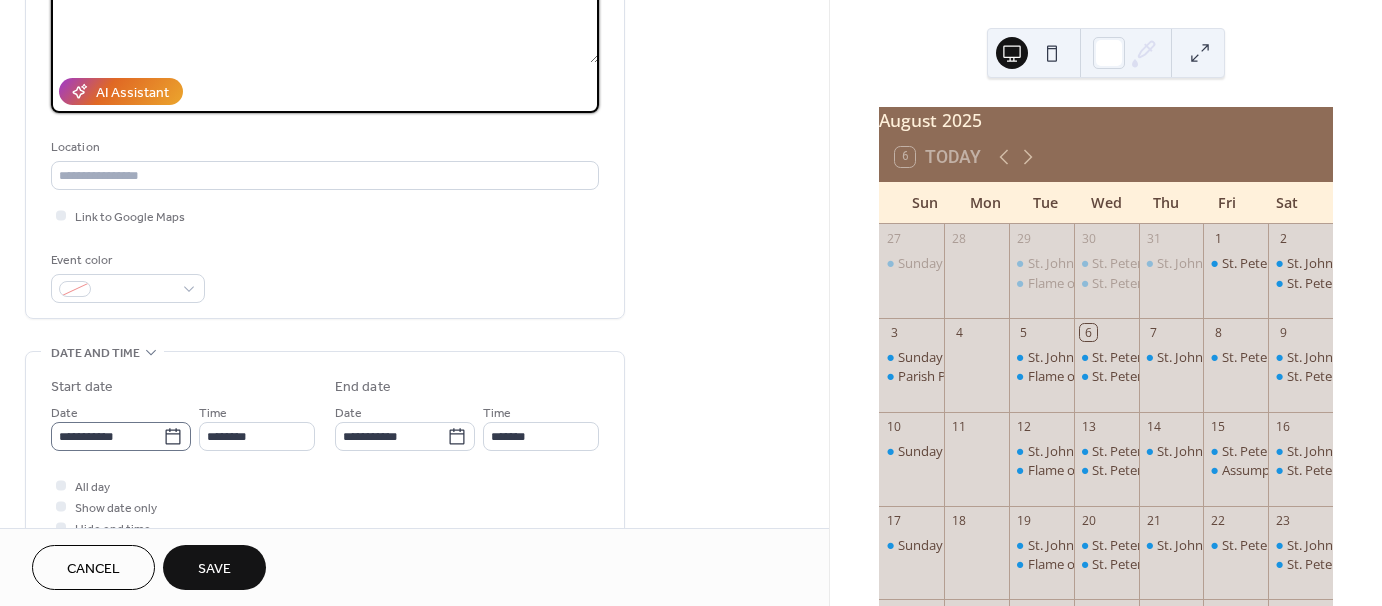 type on "**********" 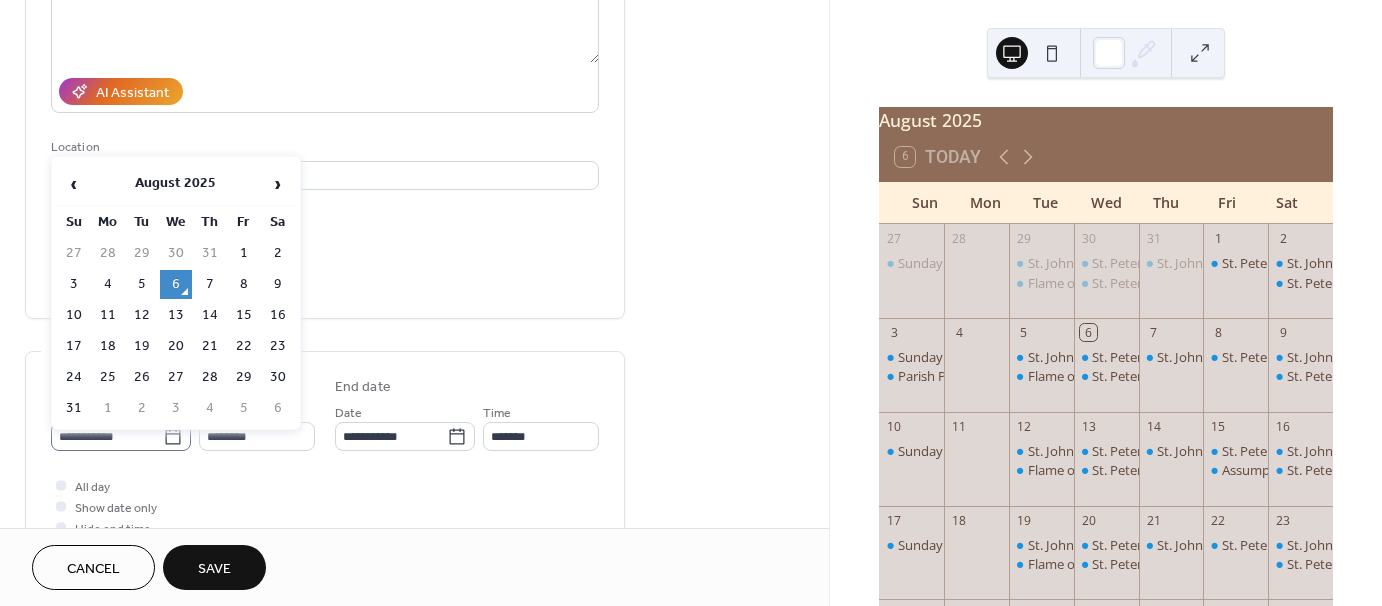 click 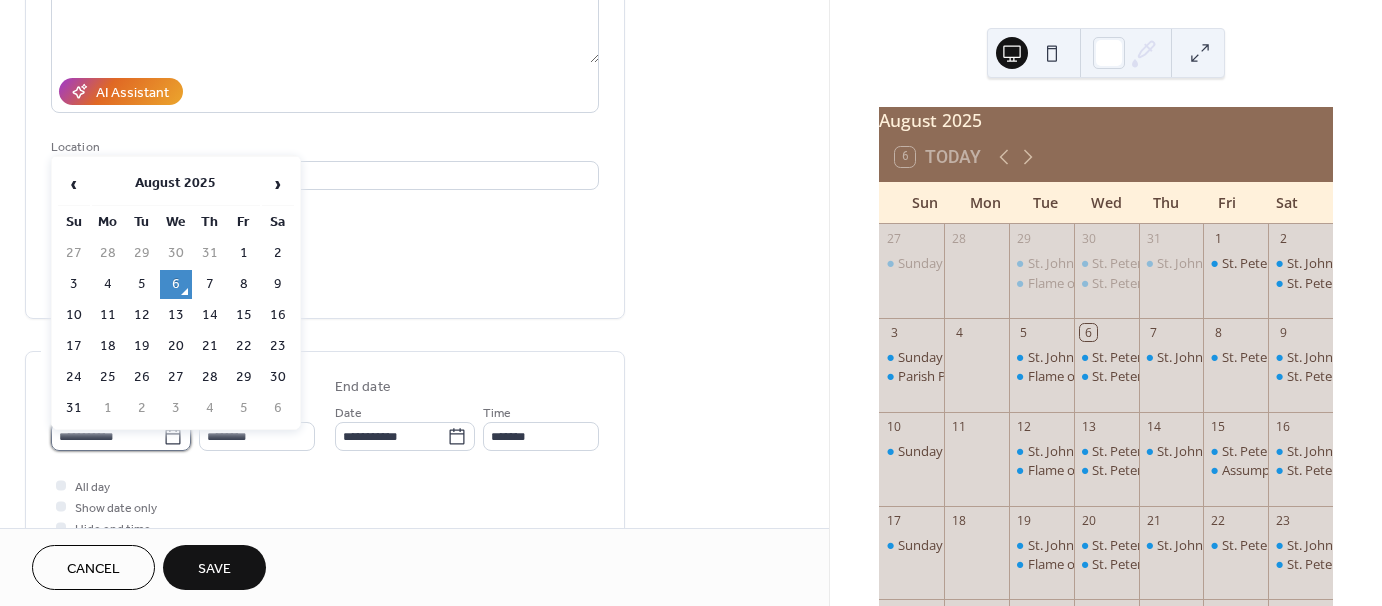 click on "**********" at bounding box center [107, 436] 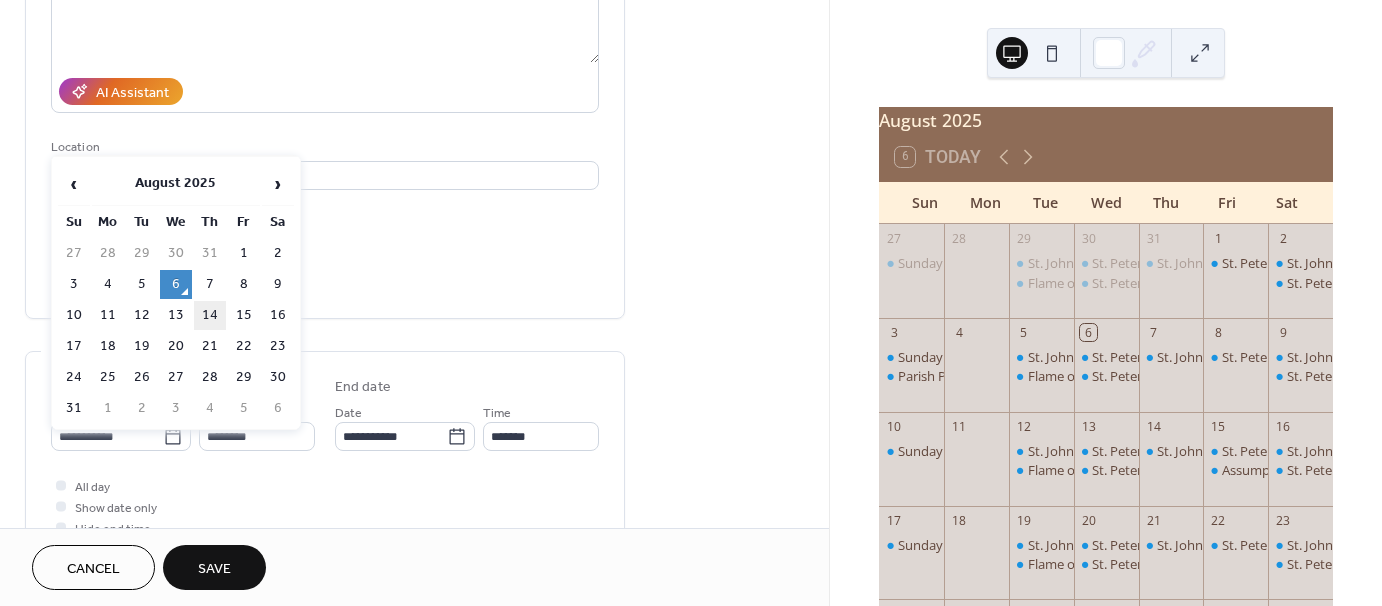 click on "14" at bounding box center (210, 315) 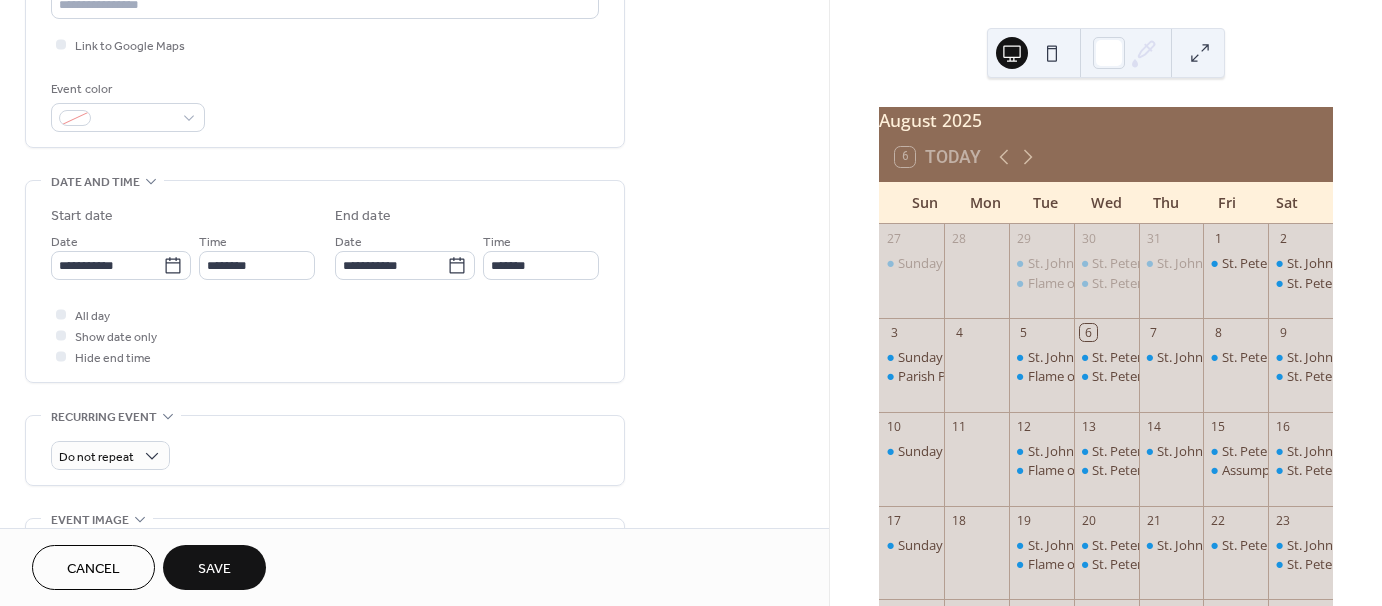 scroll, scrollTop: 500, scrollLeft: 0, axis: vertical 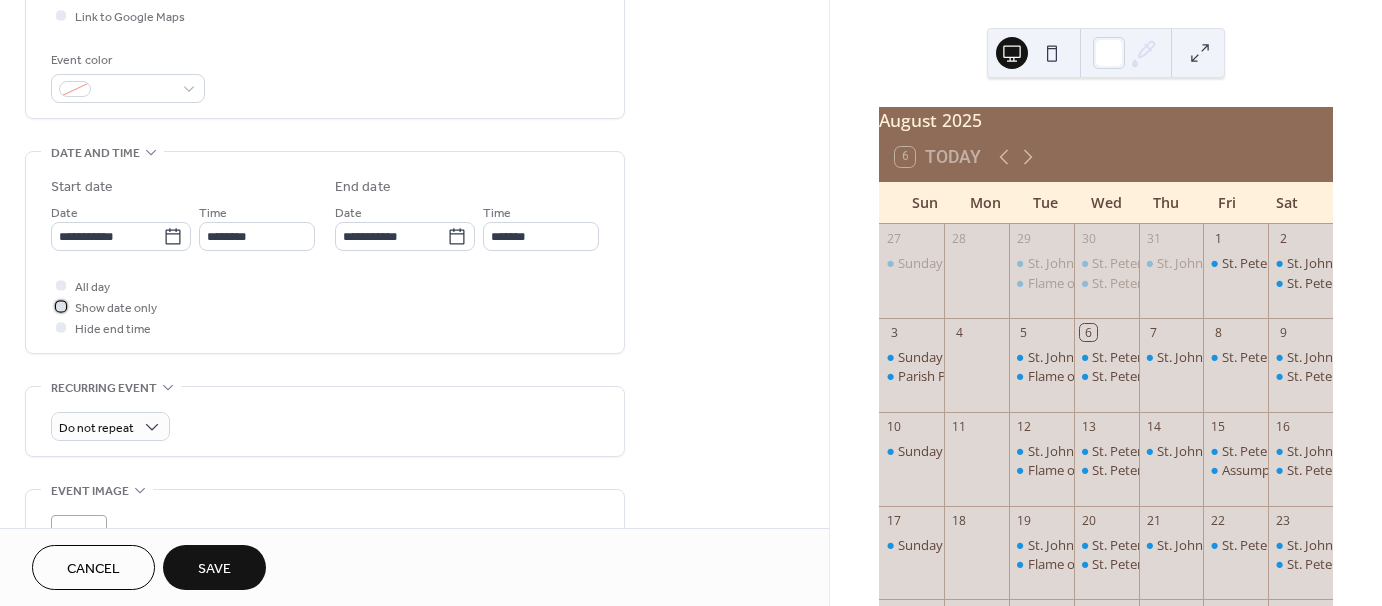 click at bounding box center (61, 306) 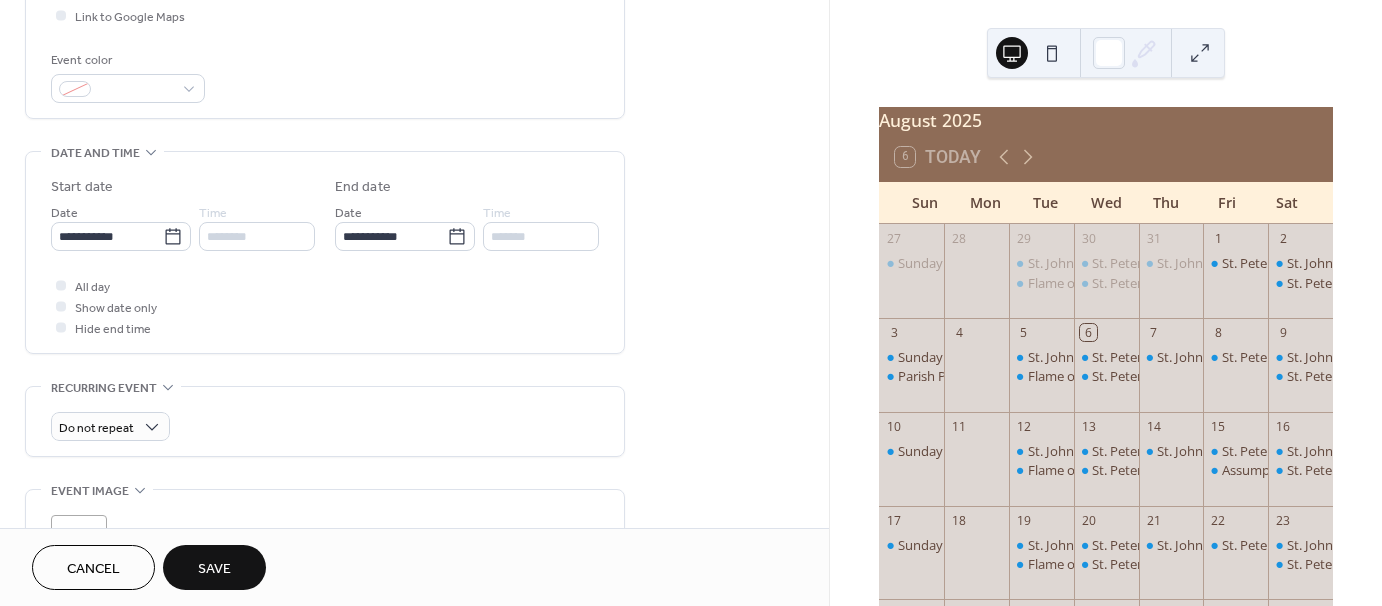 click on "Save" at bounding box center [214, 567] 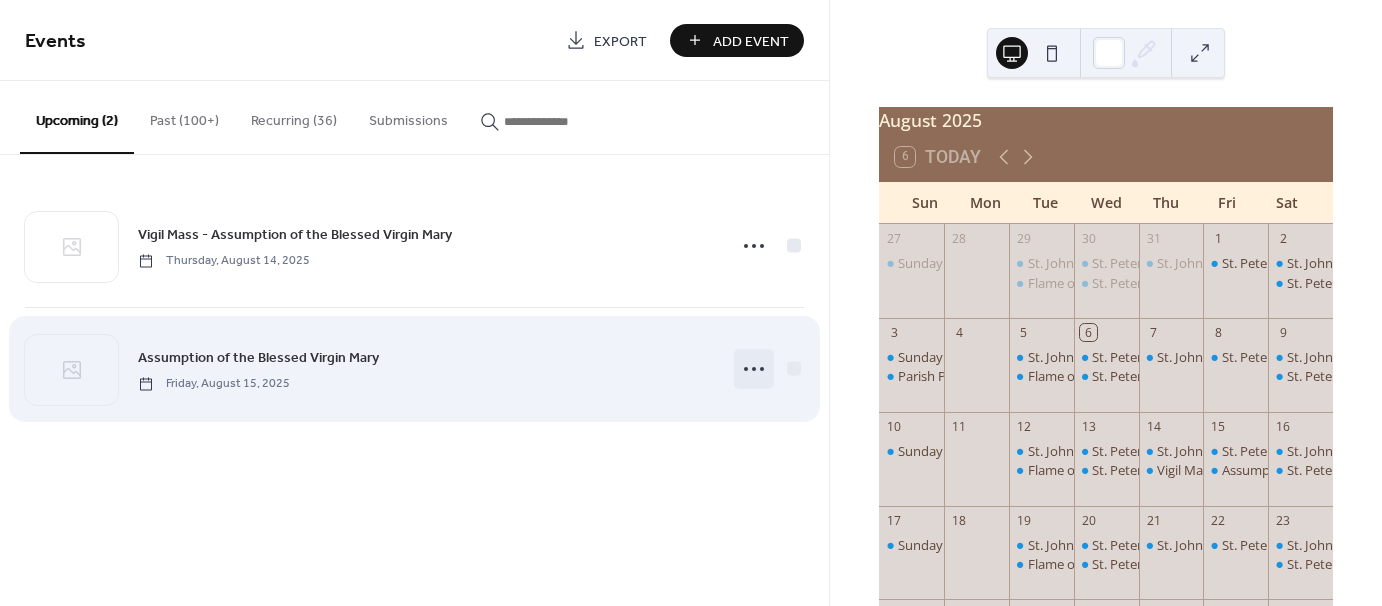 click 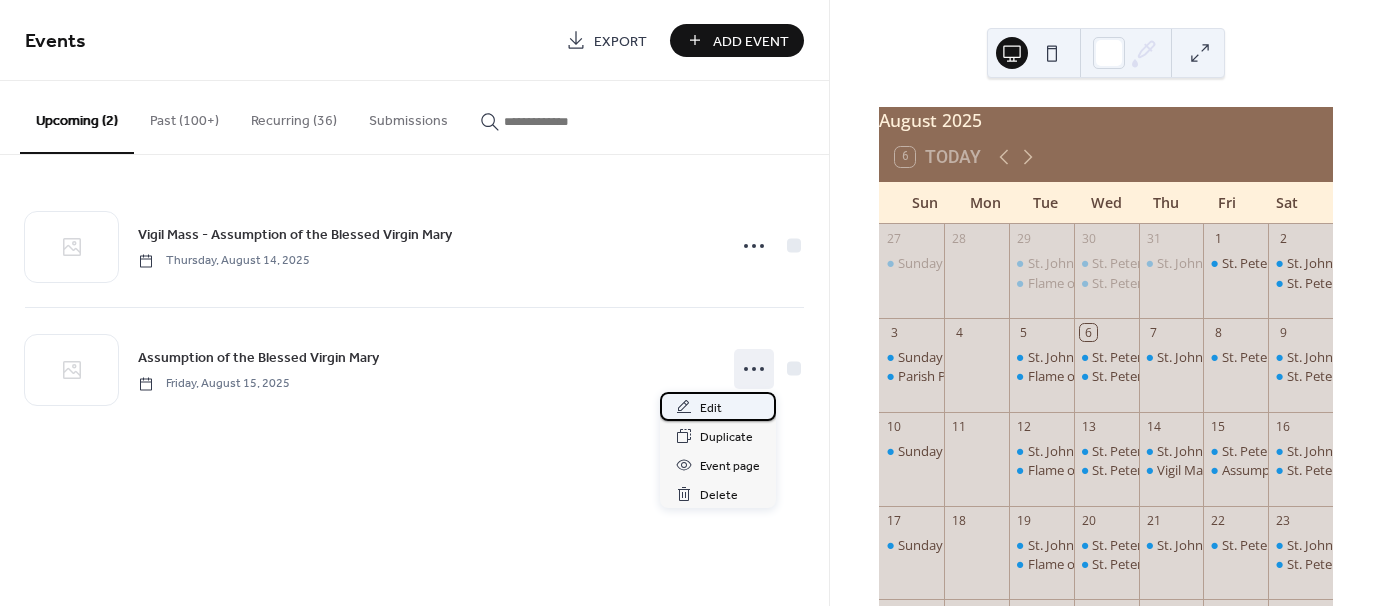click on "Edit" at bounding box center [711, 408] 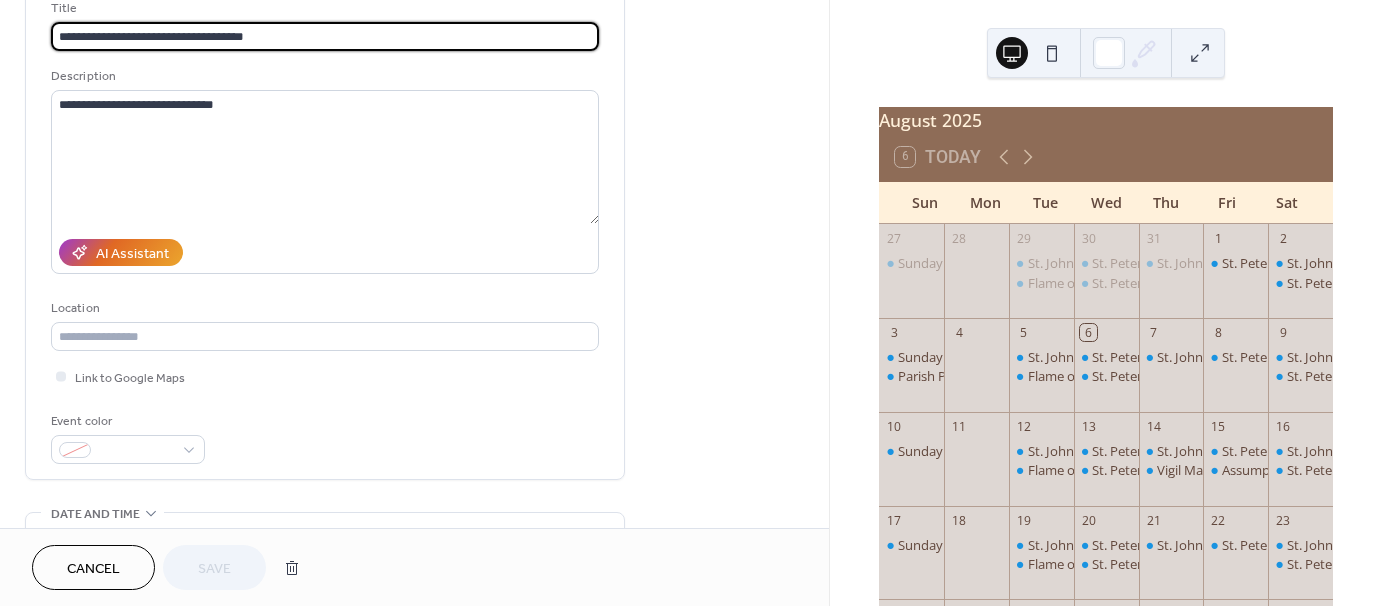 scroll, scrollTop: 500, scrollLeft: 0, axis: vertical 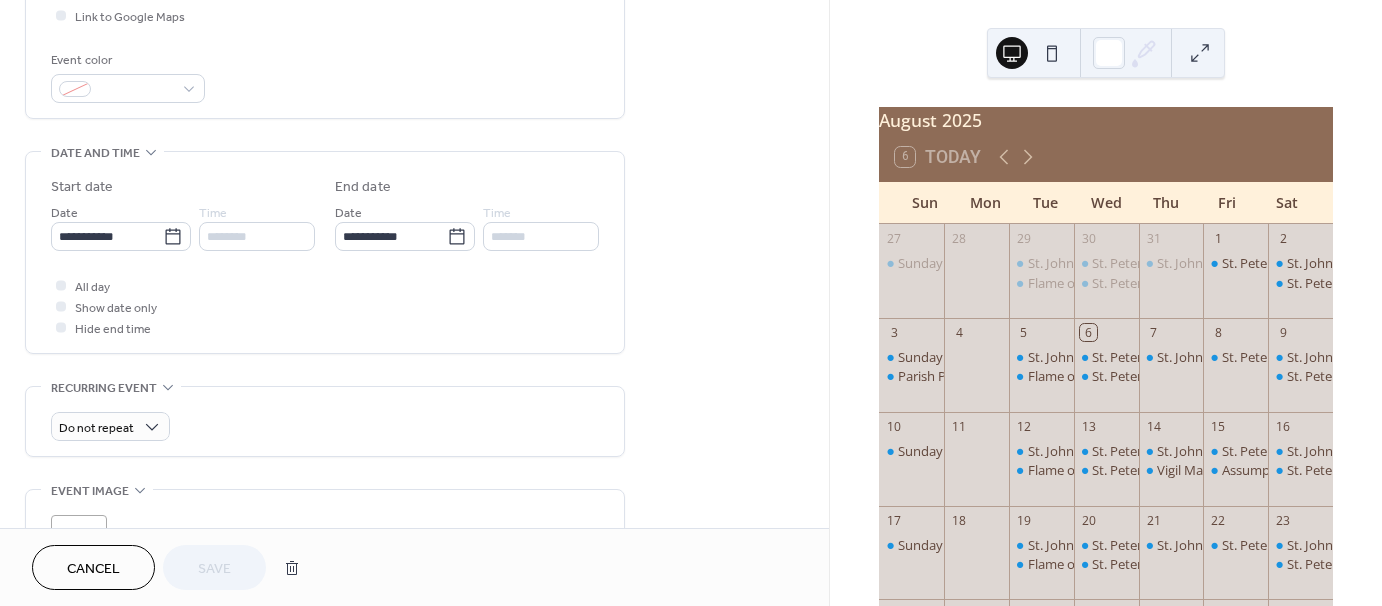 click on "Cancel" at bounding box center [93, 567] 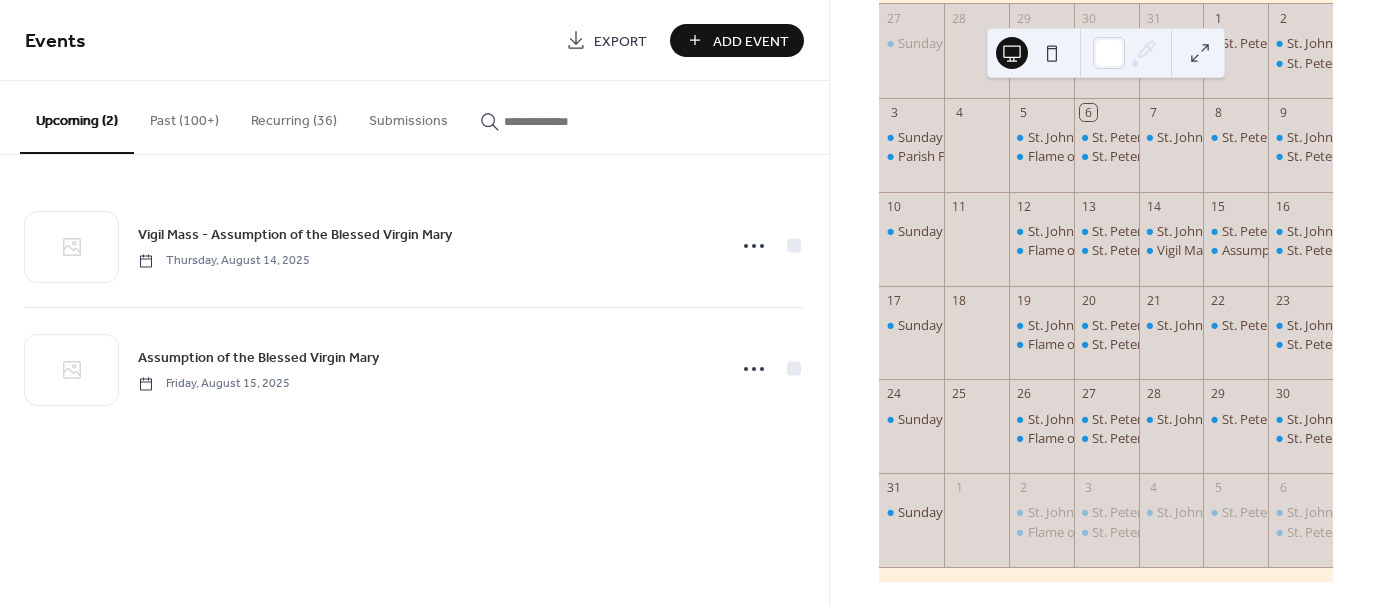 scroll, scrollTop: 240, scrollLeft: 0, axis: vertical 